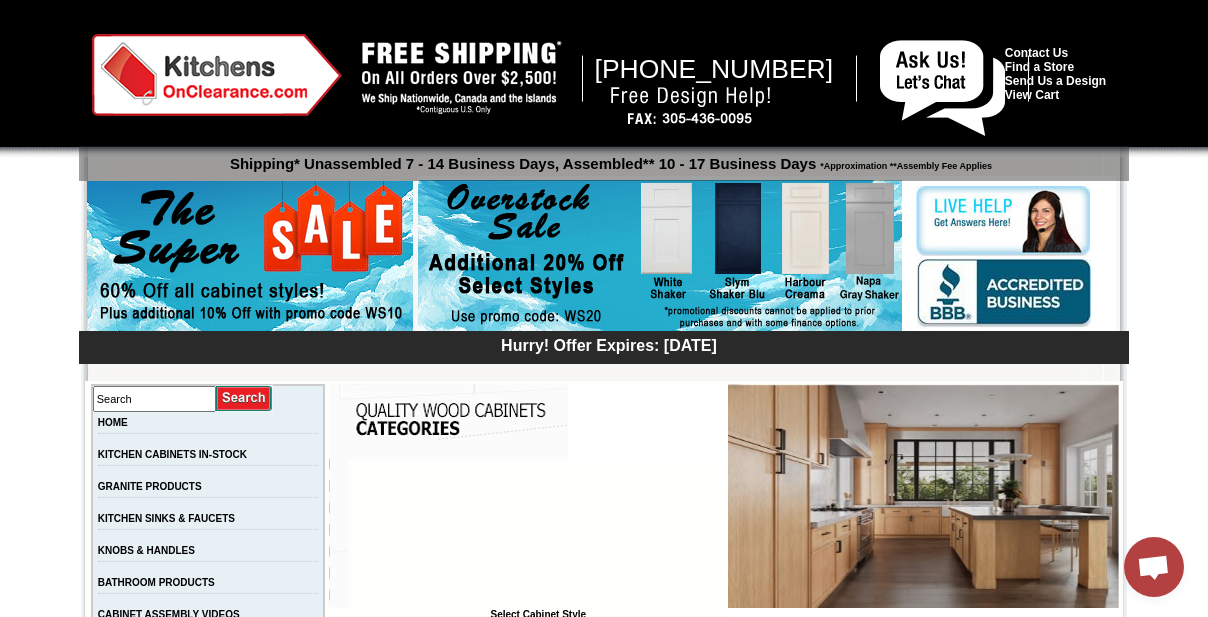scroll, scrollTop: 4454, scrollLeft: 0, axis: vertical 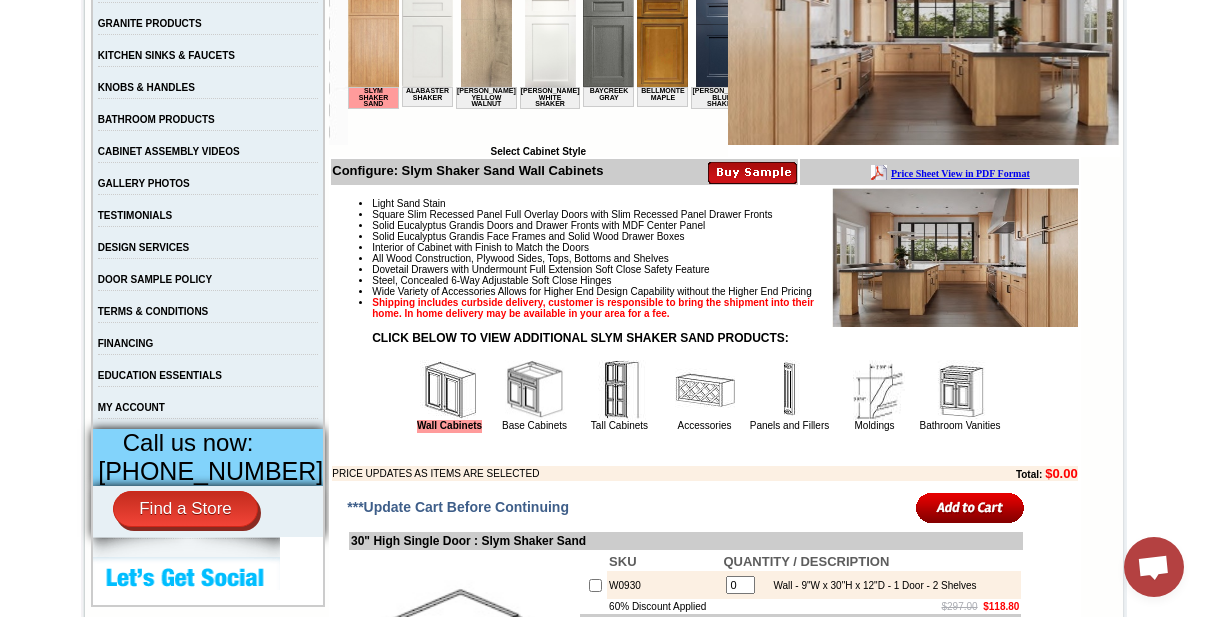 click on "Base Cabinets" at bounding box center [534, 425] 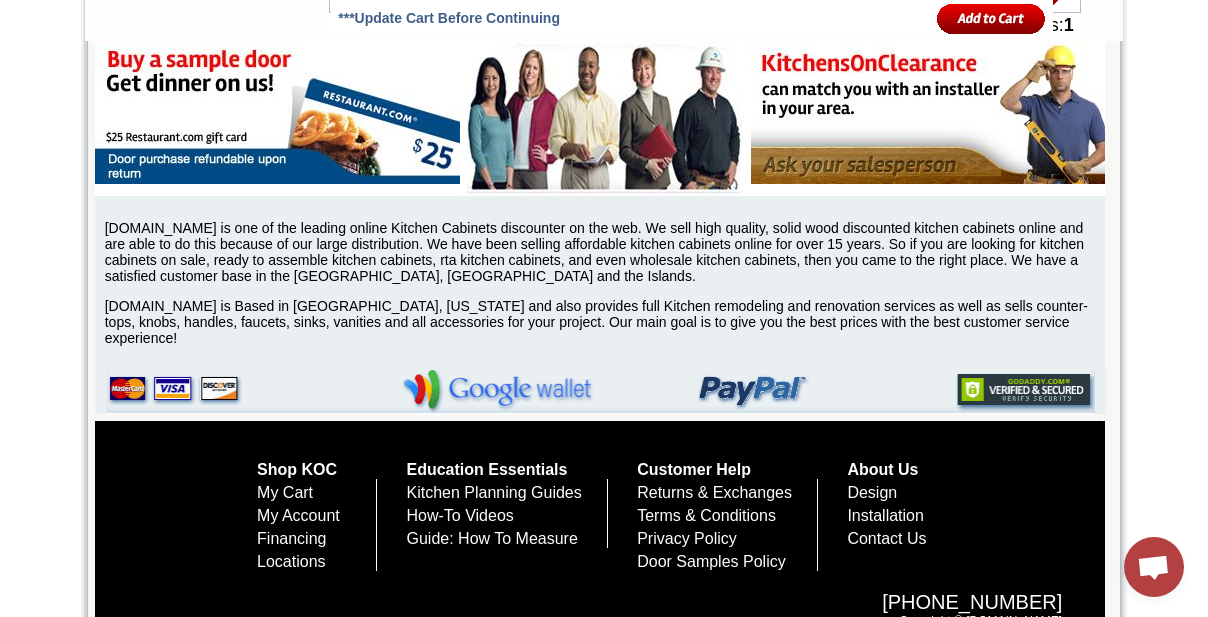 scroll, scrollTop: 7909, scrollLeft: 0, axis: vertical 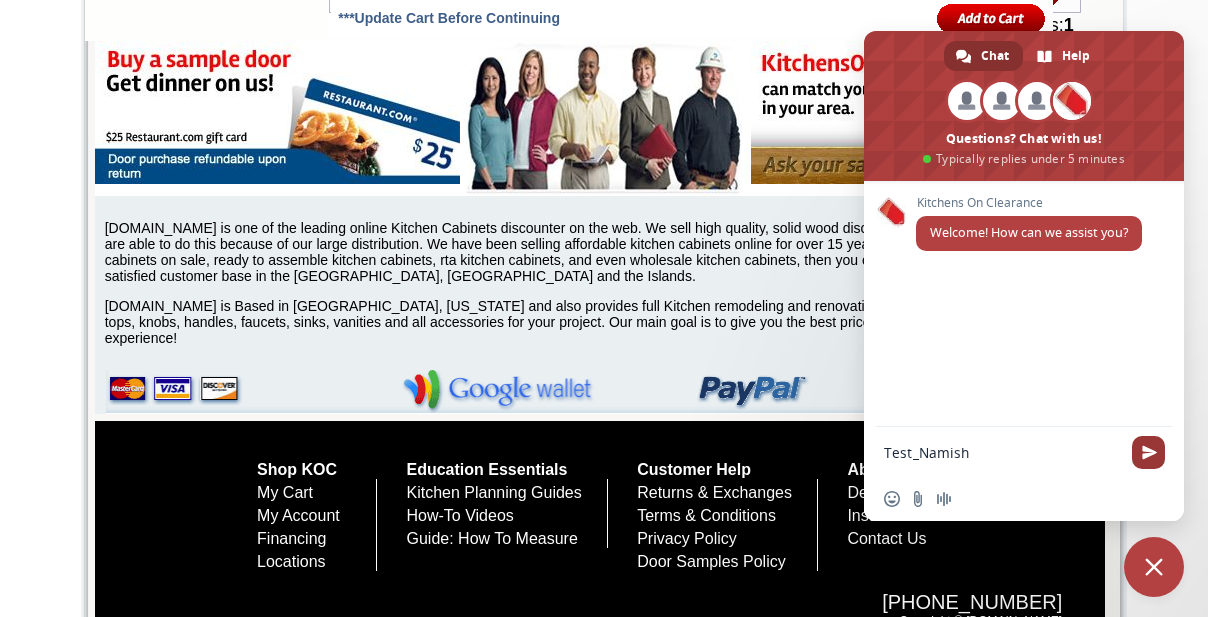 type on "Test_Namish" 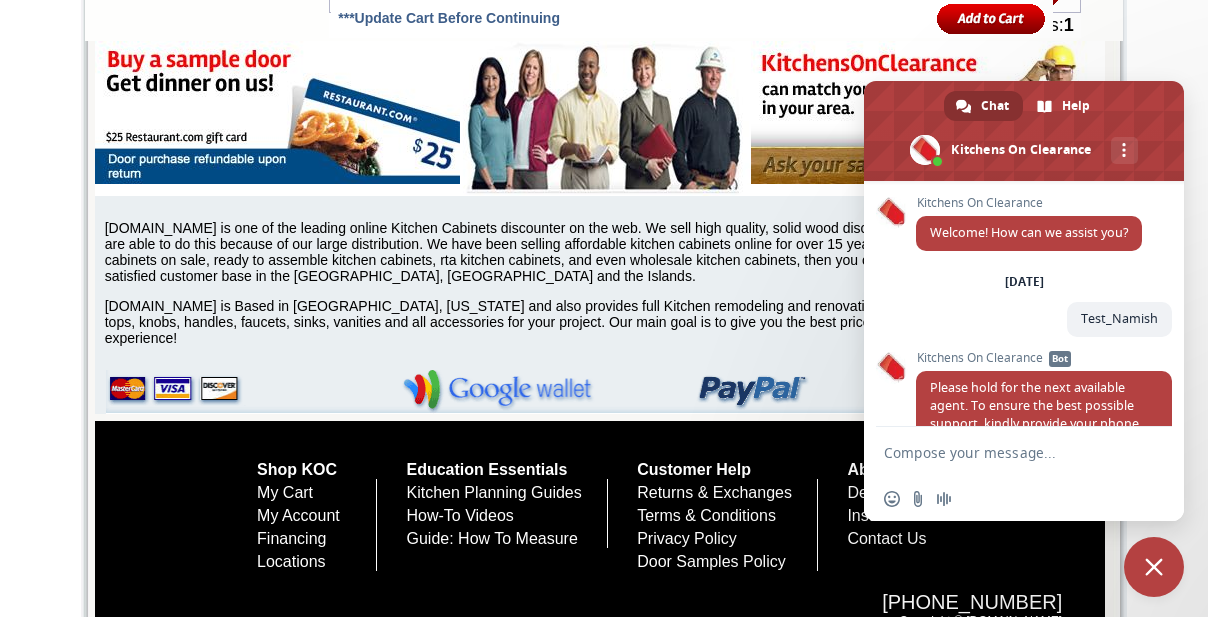 scroll, scrollTop: 109, scrollLeft: 0, axis: vertical 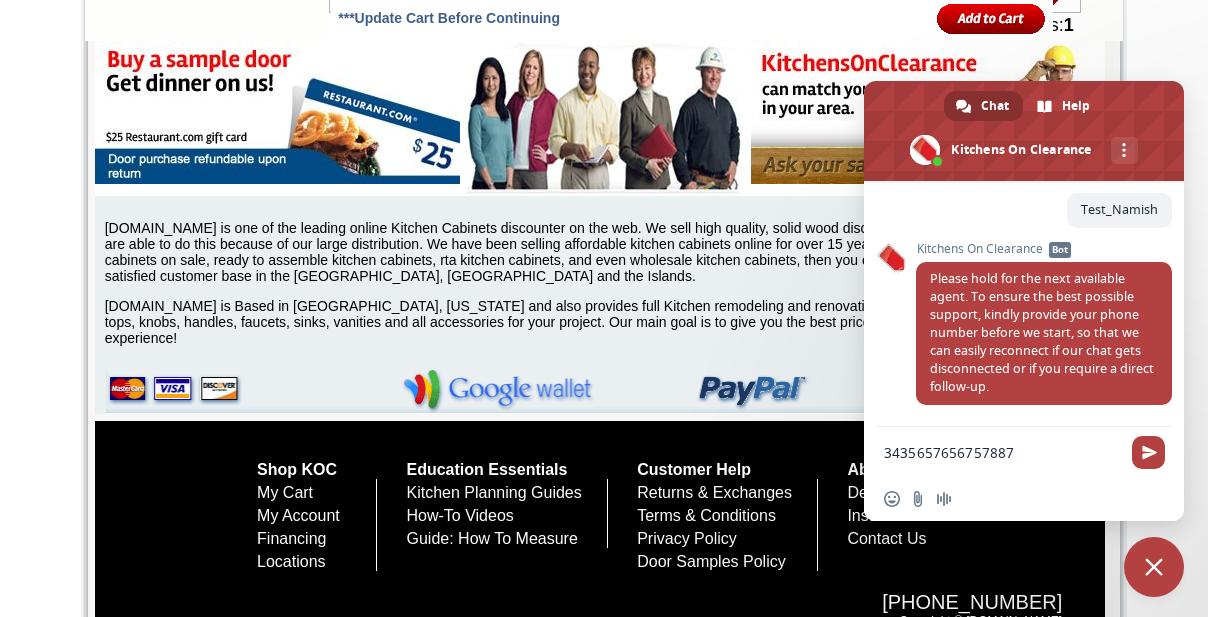 type on "34356576567578876" 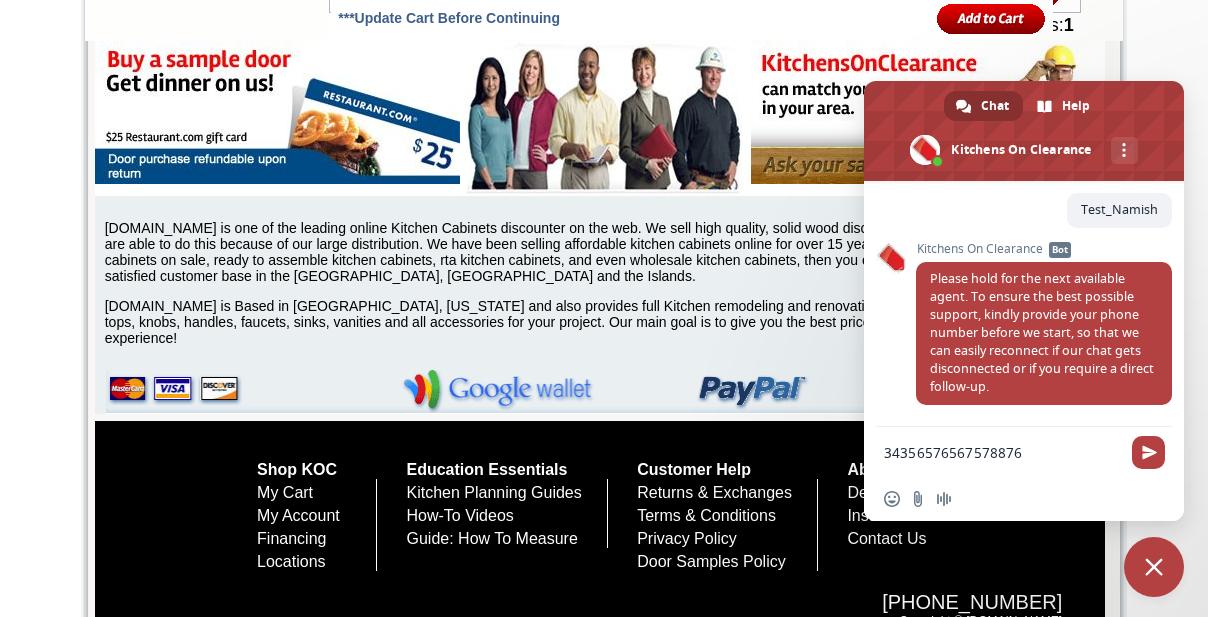 type 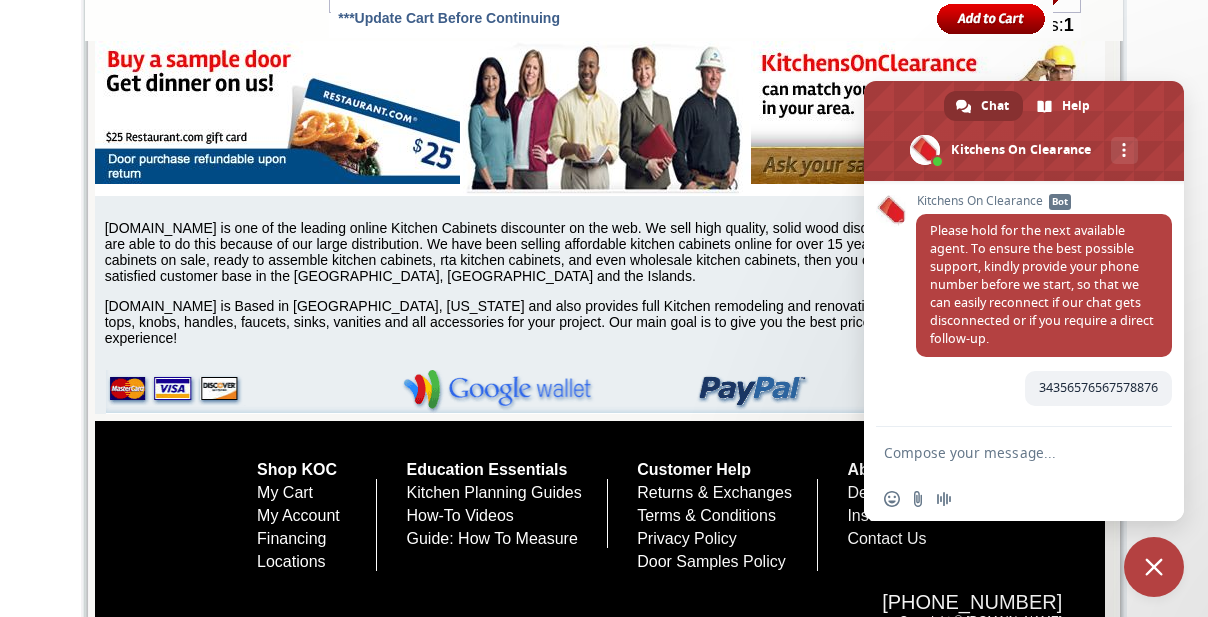 scroll, scrollTop: 263, scrollLeft: 0, axis: vertical 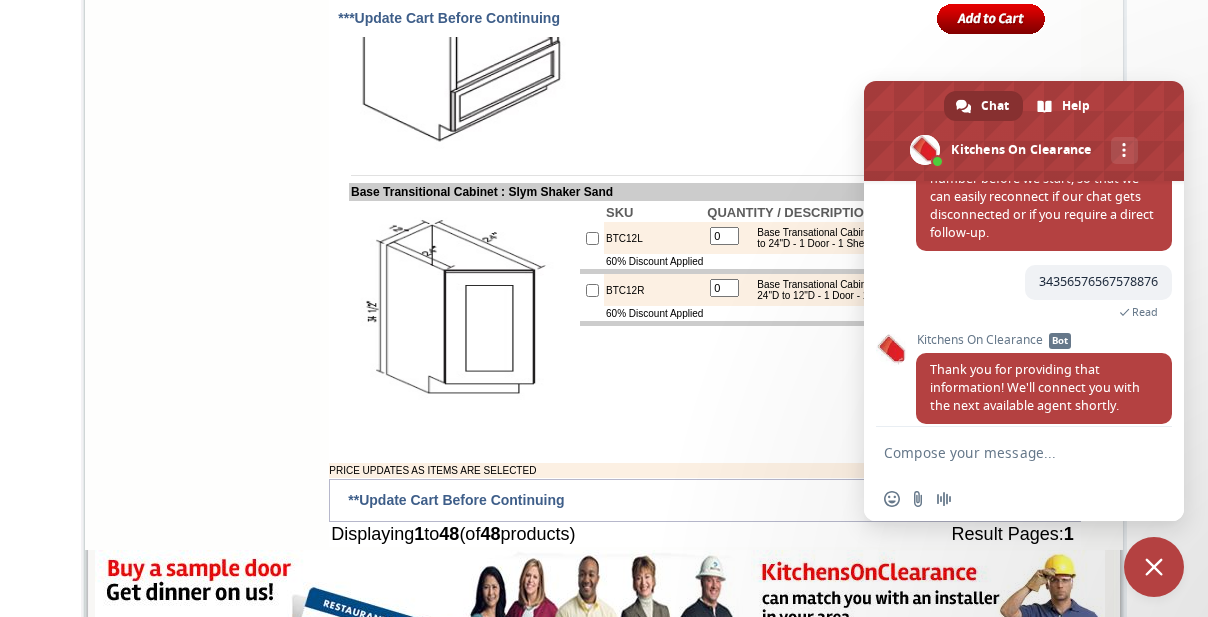 click on "SKU
QUANTITY / DESCRIPTION
B30MW (30"W)
0 Base Microwave Cabinet - 30"W x 34-1/2"H x 24"D - 1 Drawer (Opening: 26-7/8"W x 18"H, Drawer front size is 29-1/2"W x 8-13/16"H)
60% Discount Applied
$952.87    $381.15" at bounding box center (800, 38) 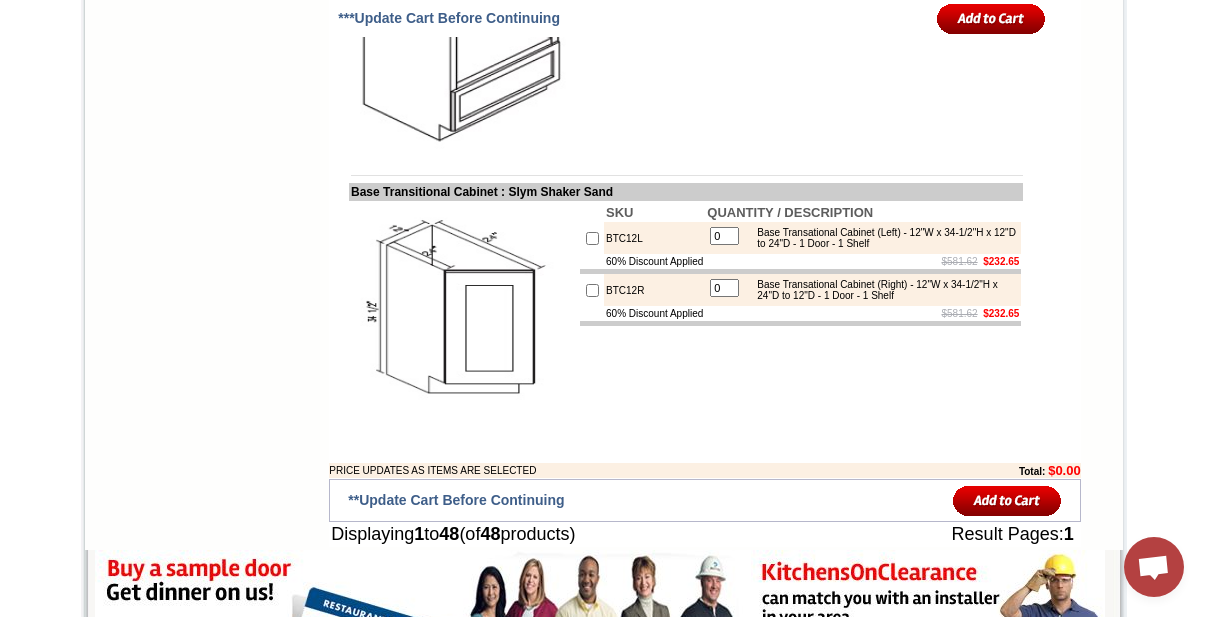 drag, startPoint x: 625, startPoint y: 306, endPoint x: 664, endPoint y: 314, distance: 39.812057 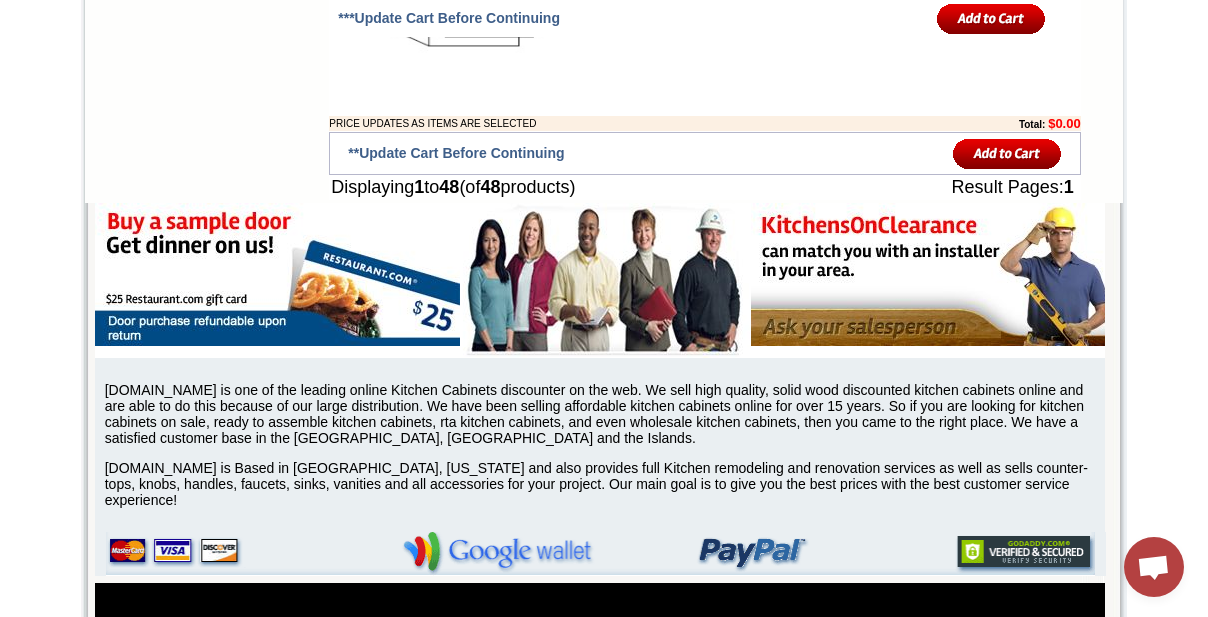 scroll, scrollTop: 5533, scrollLeft: 0, axis: vertical 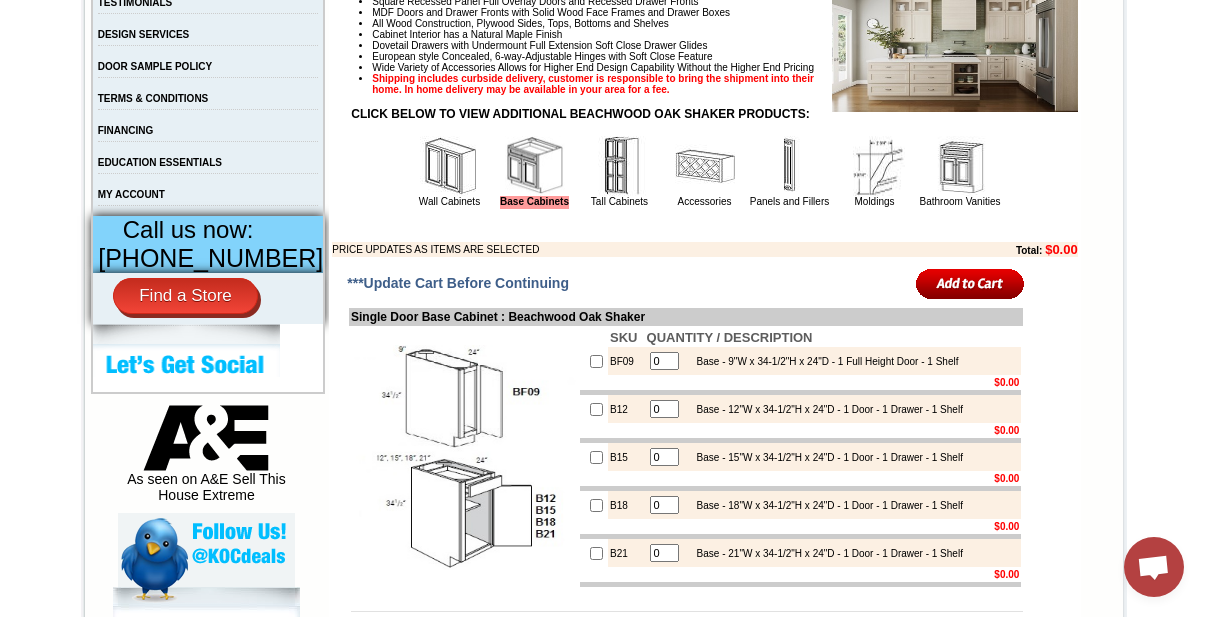 drag, startPoint x: 961, startPoint y: 227, endPoint x: 871, endPoint y: 348, distance: 150.8012 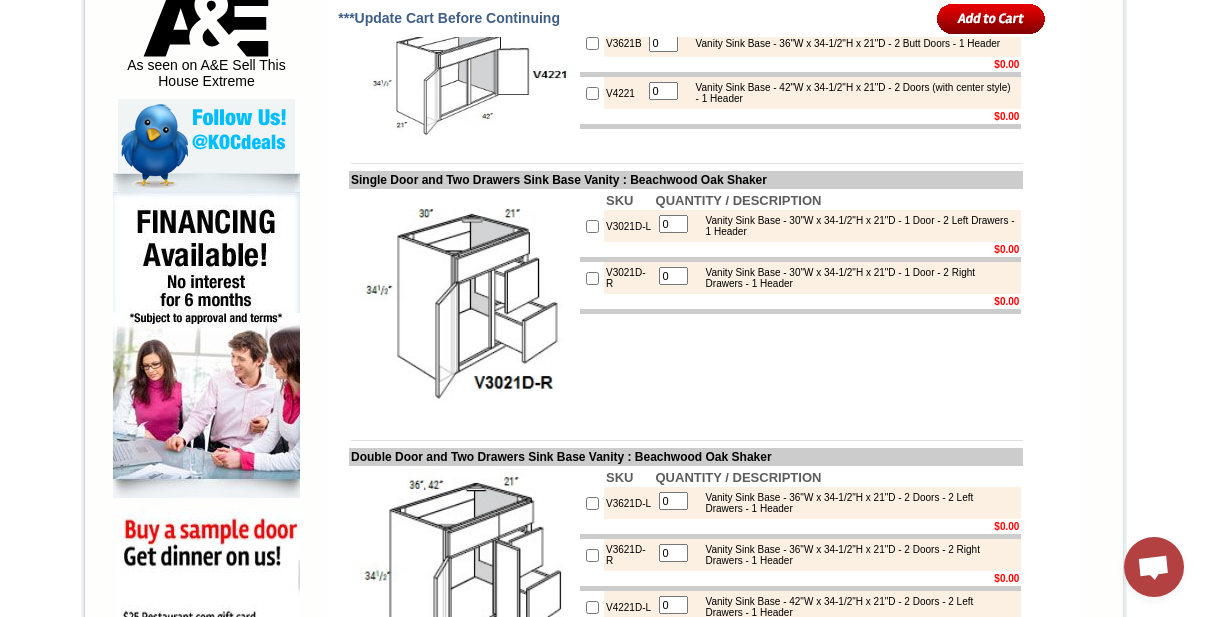 scroll, scrollTop: 1545, scrollLeft: 0, axis: vertical 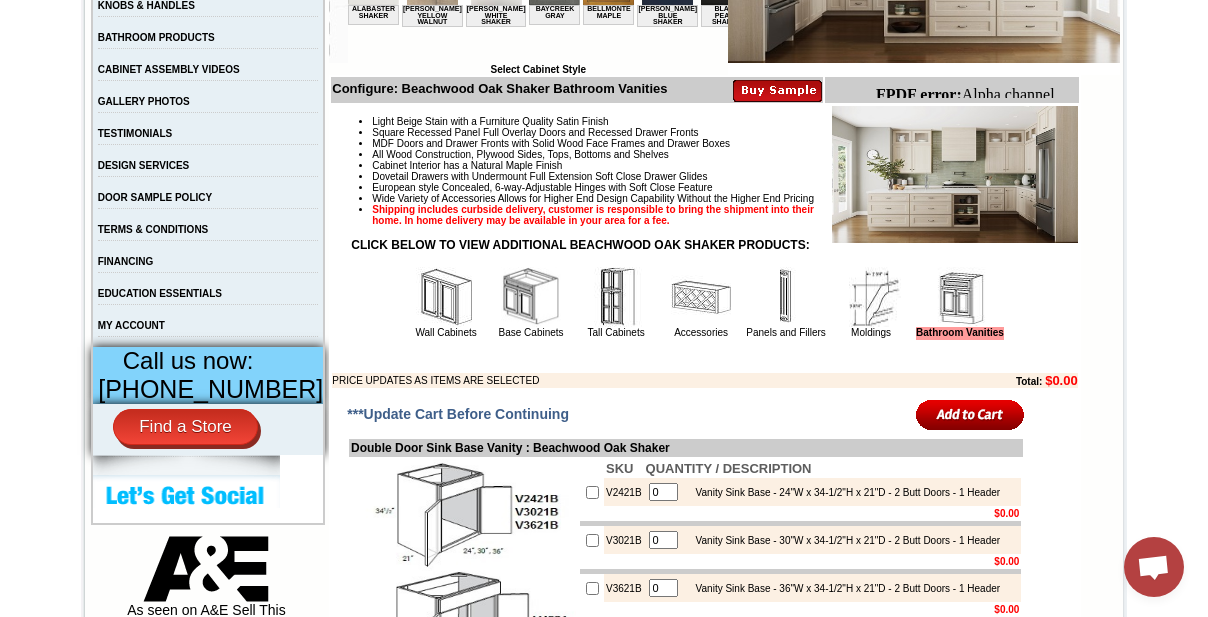 click on "Panels and Fillers" at bounding box center [785, 332] 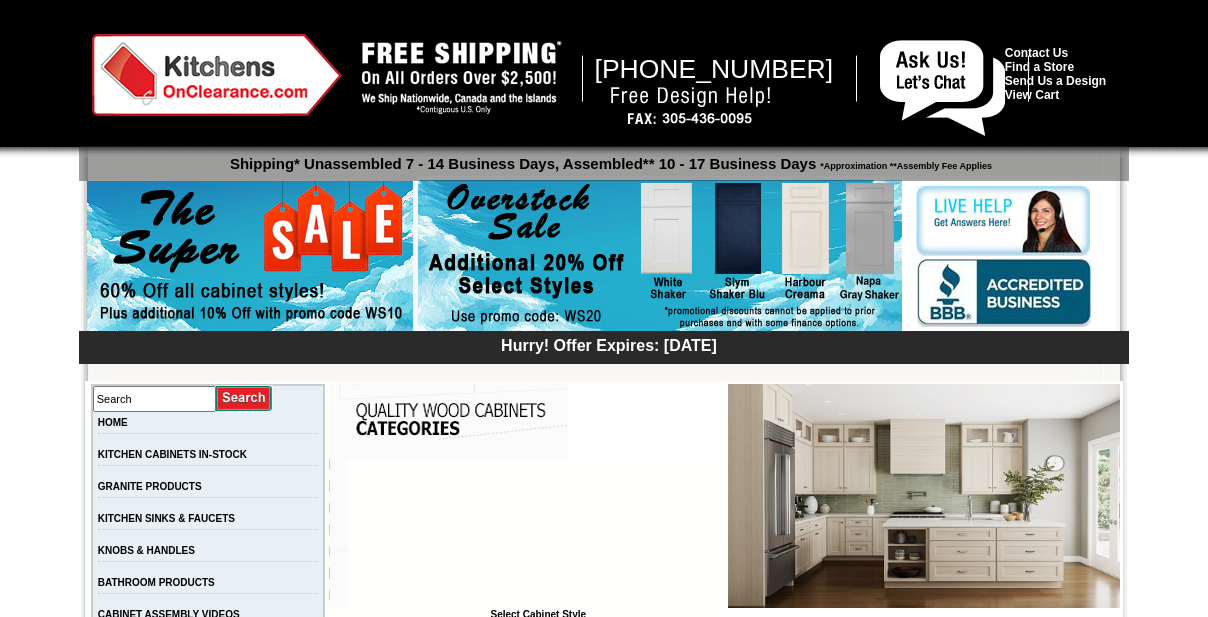 scroll, scrollTop: 0, scrollLeft: 0, axis: both 